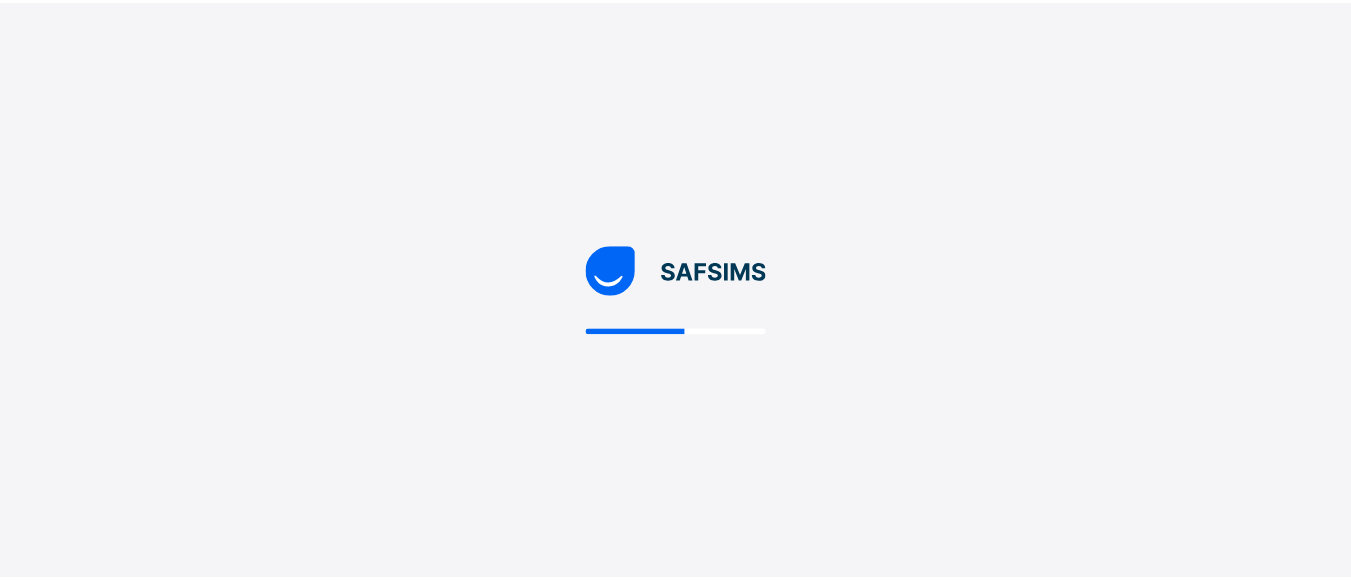 scroll, scrollTop: 0, scrollLeft: 0, axis: both 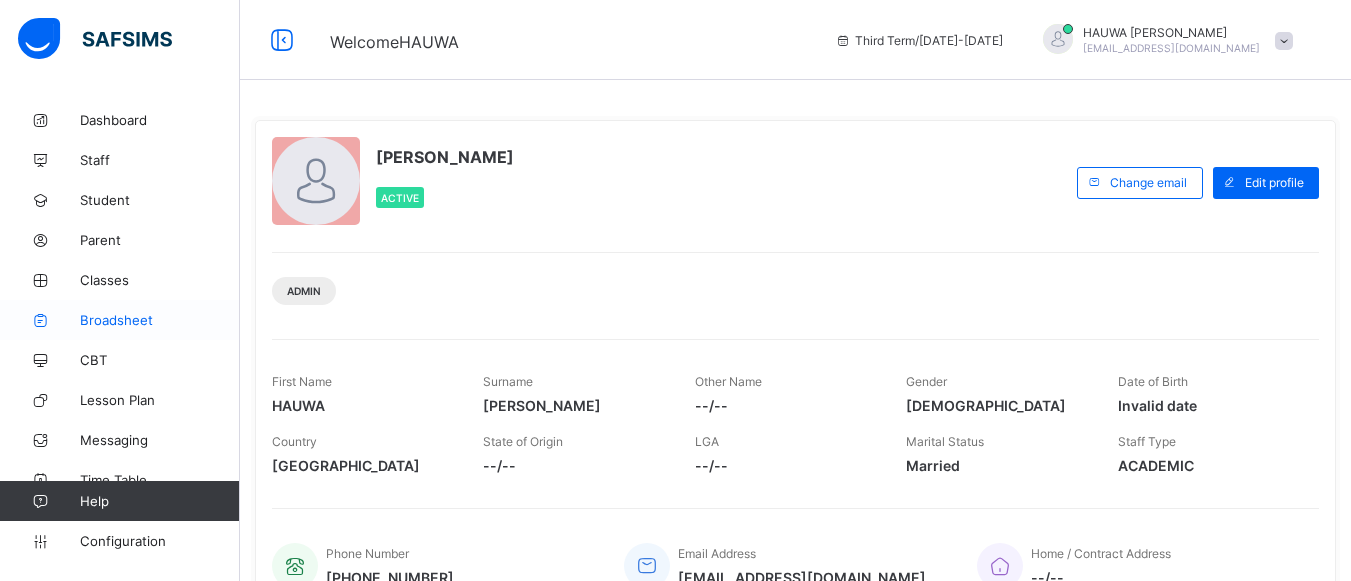 click on "Broadsheet" at bounding box center (160, 320) 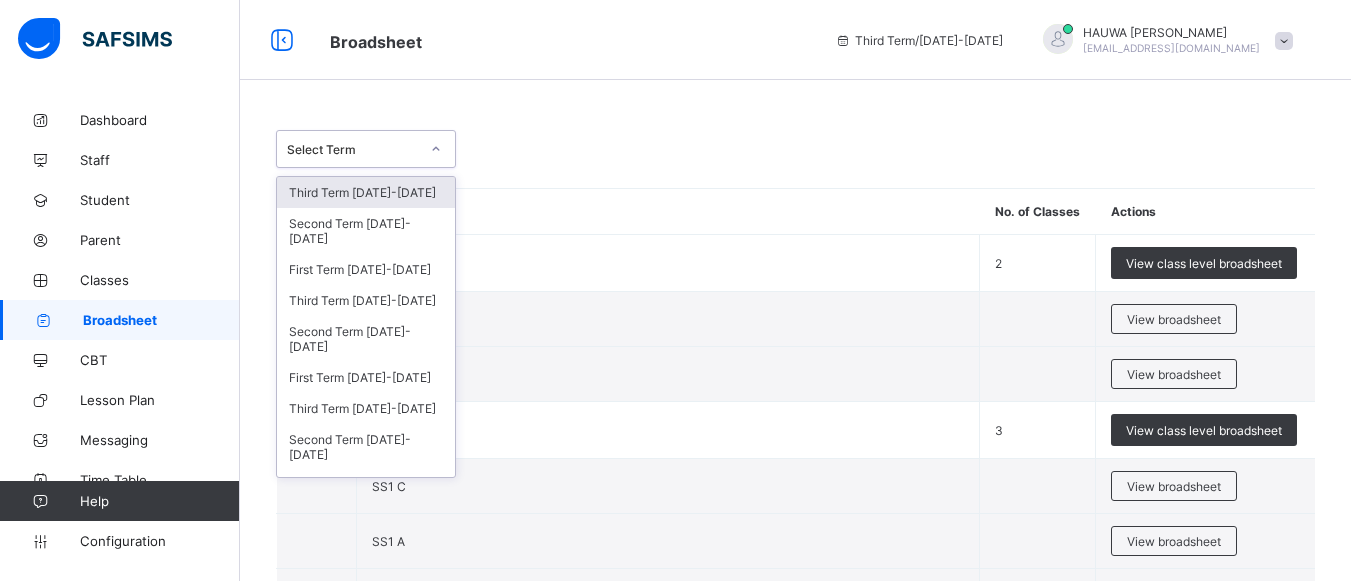 click 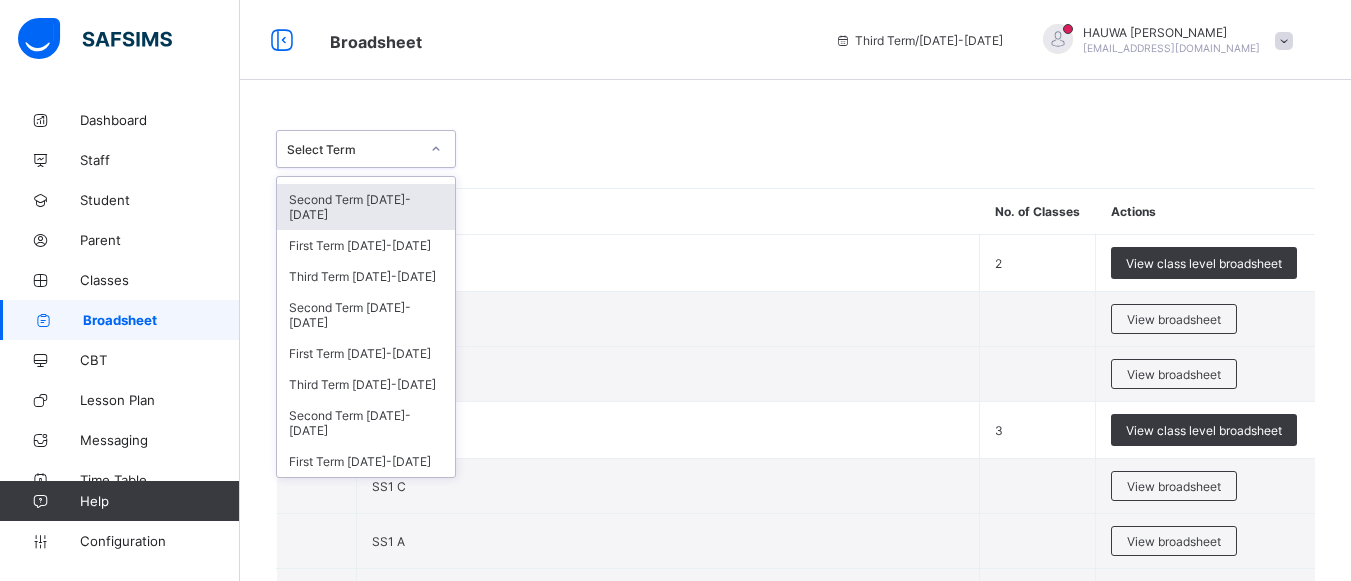 scroll, scrollTop: 280, scrollLeft: 0, axis: vertical 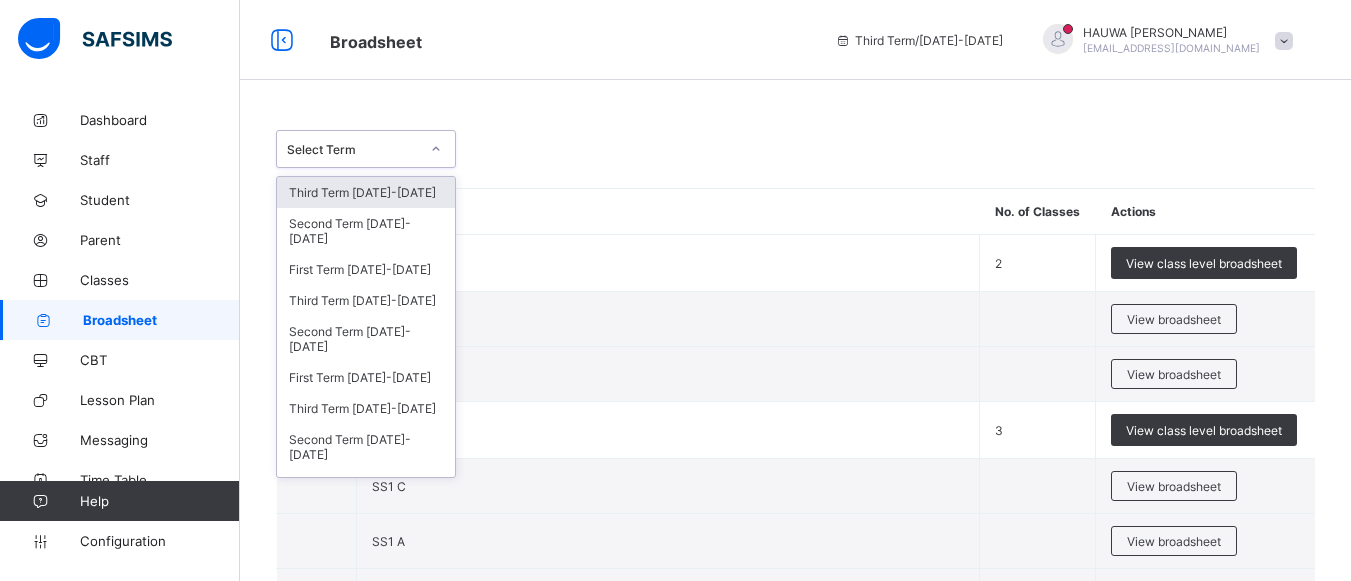 click on "Third Term [DATE]-[DATE]" at bounding box center (366, 192) 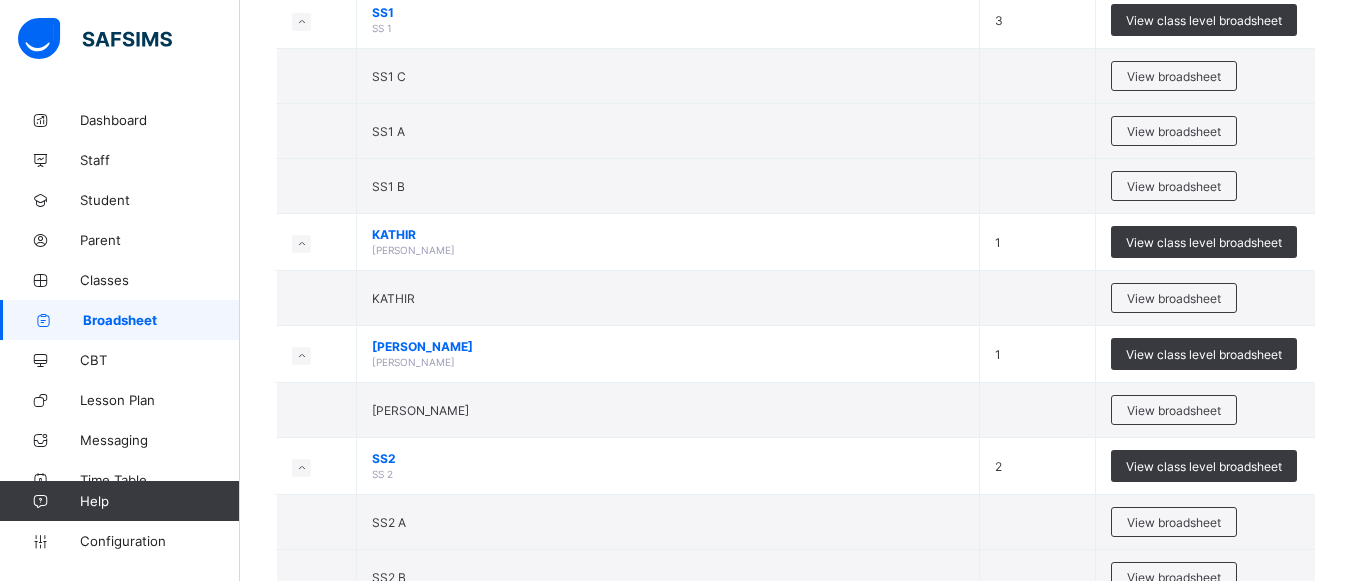 scroll, scrollTop: 520, scrollLeft: 0, axis: vertical 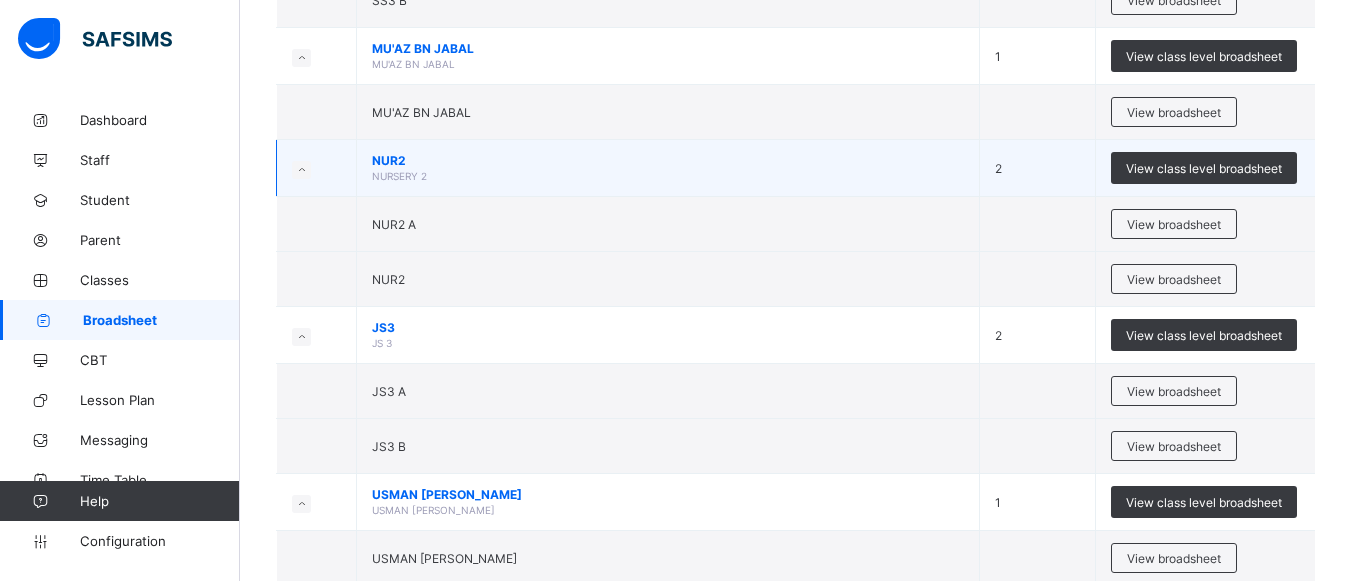 click on "NUR2" at bounding box center (668, 160) 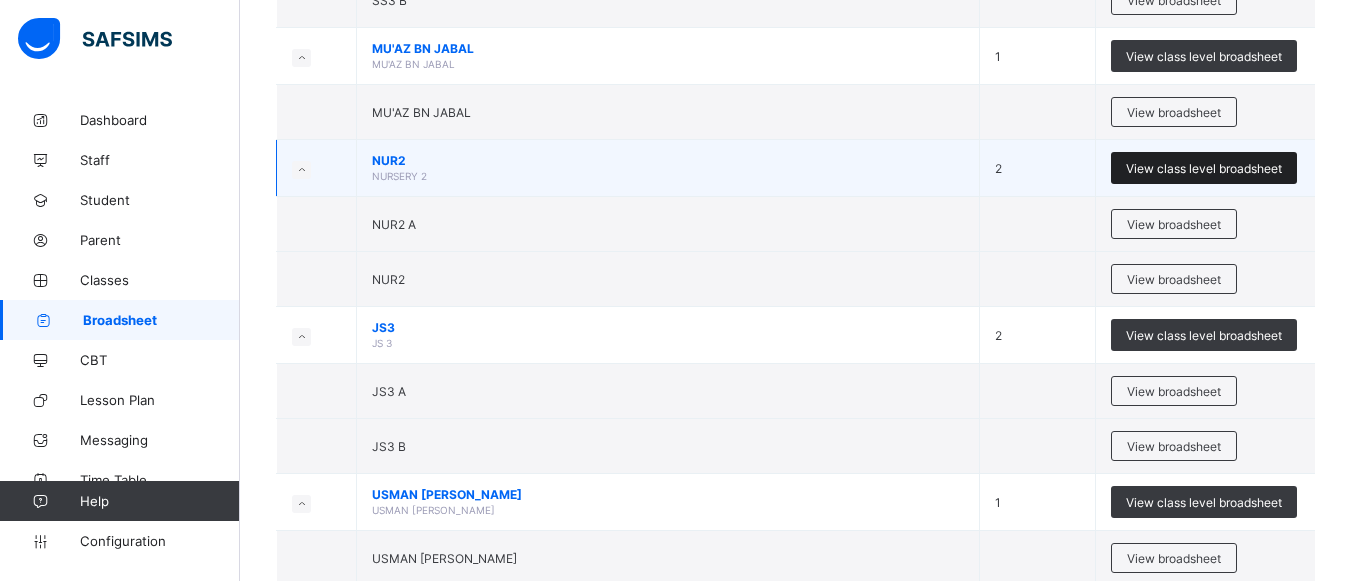 click on "View class level broadsheet" at bounding box center [1204, 168] 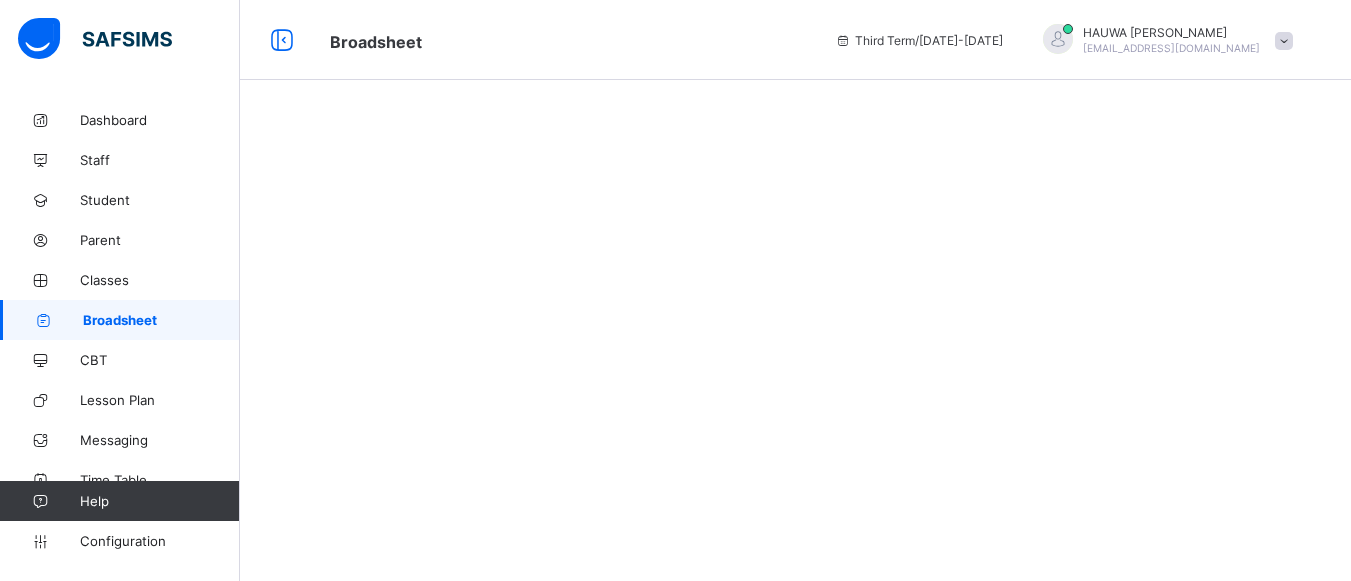 scroll, scrollTop: 0, scrollLeft: 0, axis: both 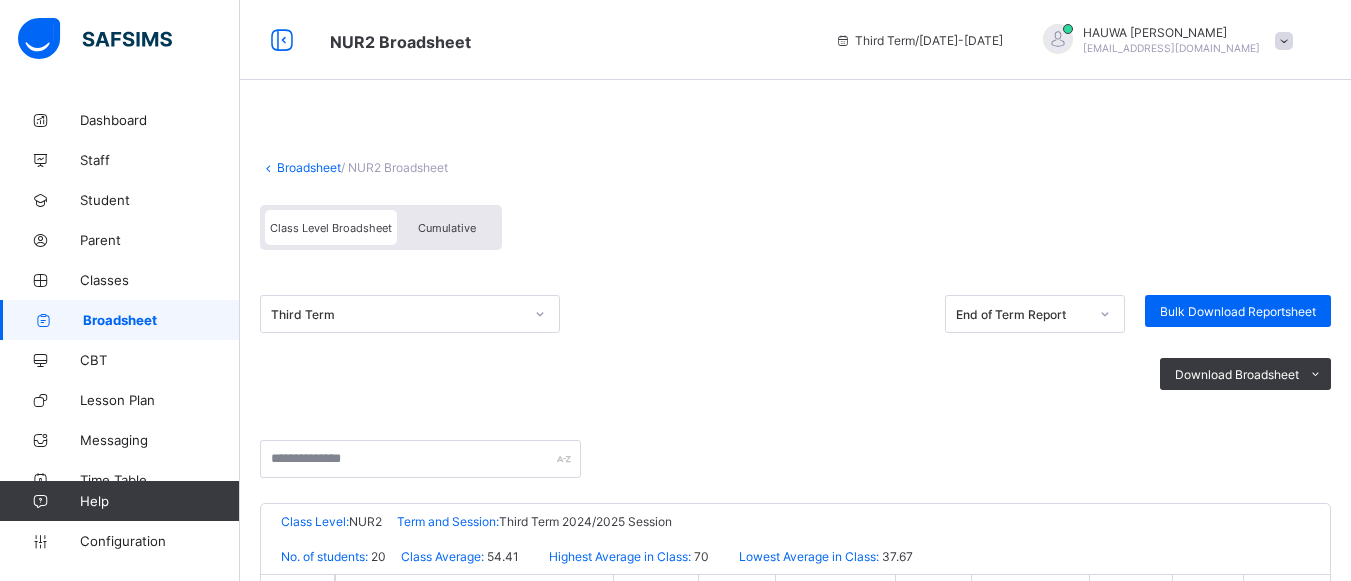 click at bounding box center [268, 167] 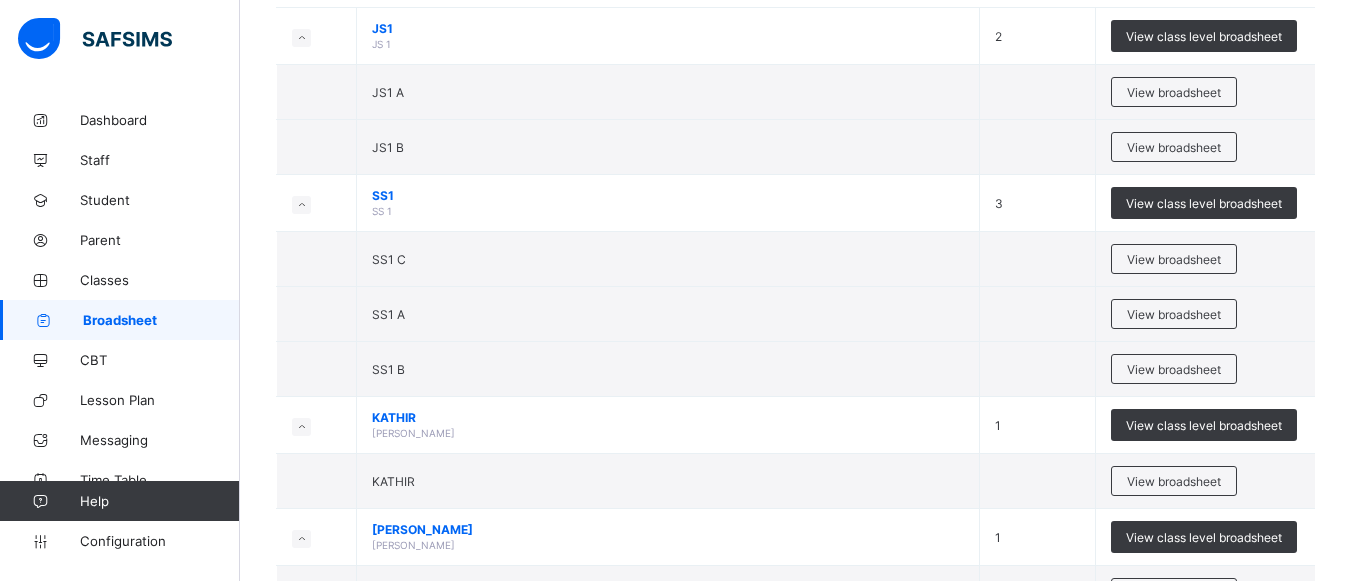scroll, scrollTop: 333, scrollLeft: 0, axis: vertical 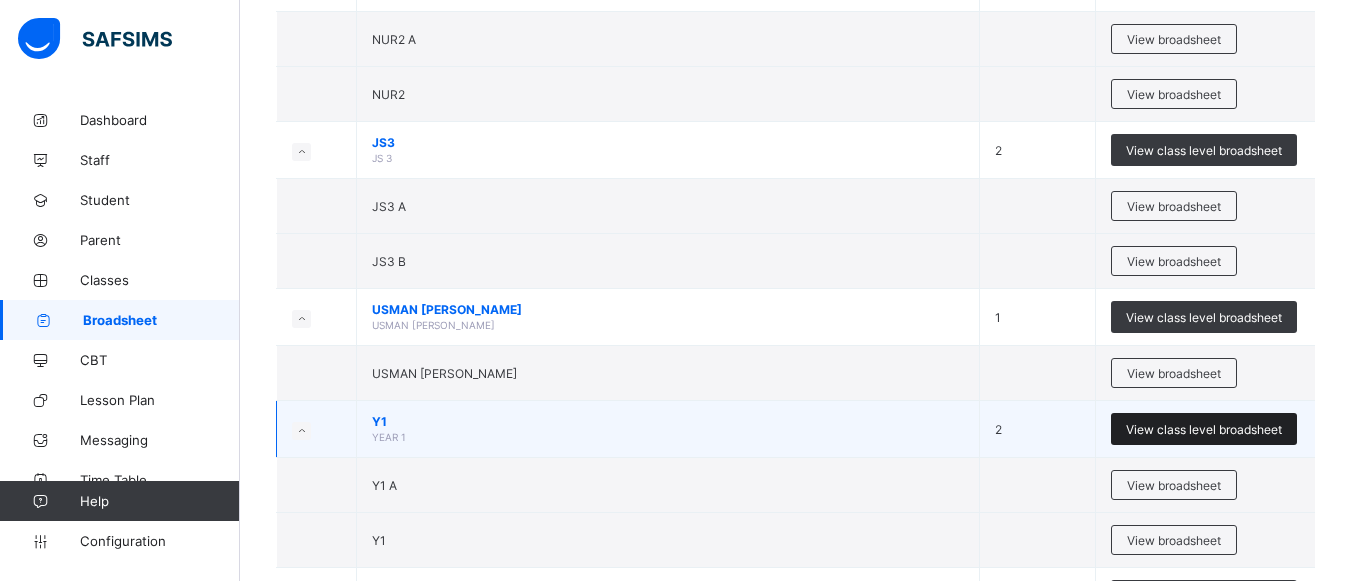 click on "View class level broadsheet" at bounding box center (1204, 429) 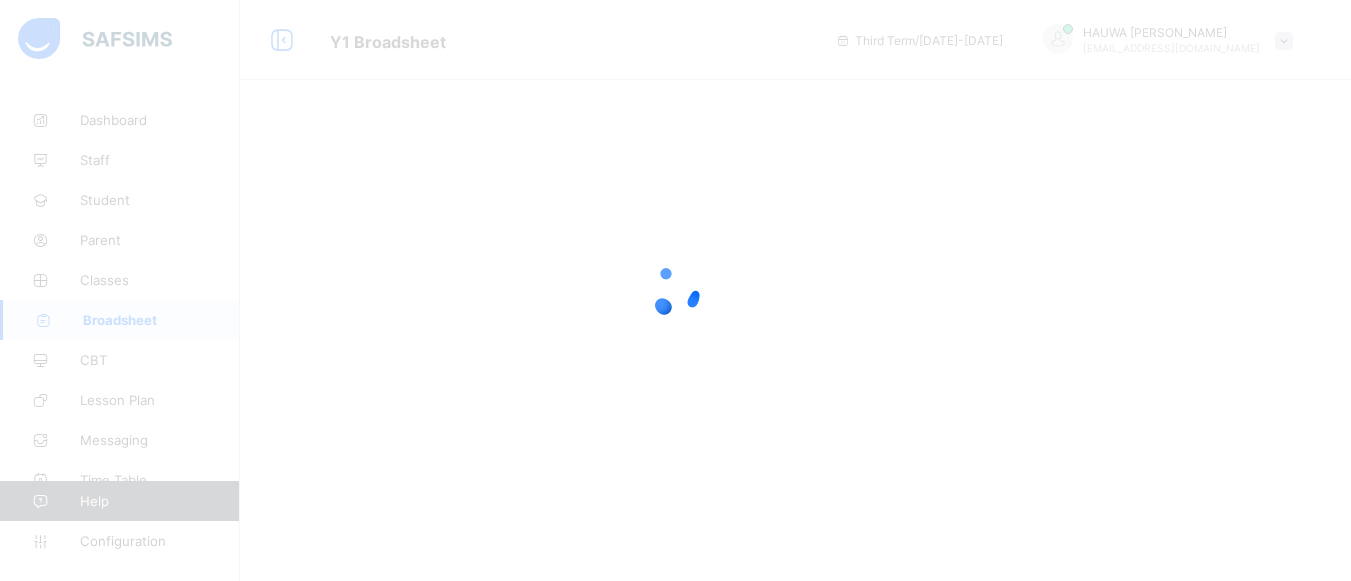 scroll, scrollTop: 0, scrollLeft: 0, axis: both 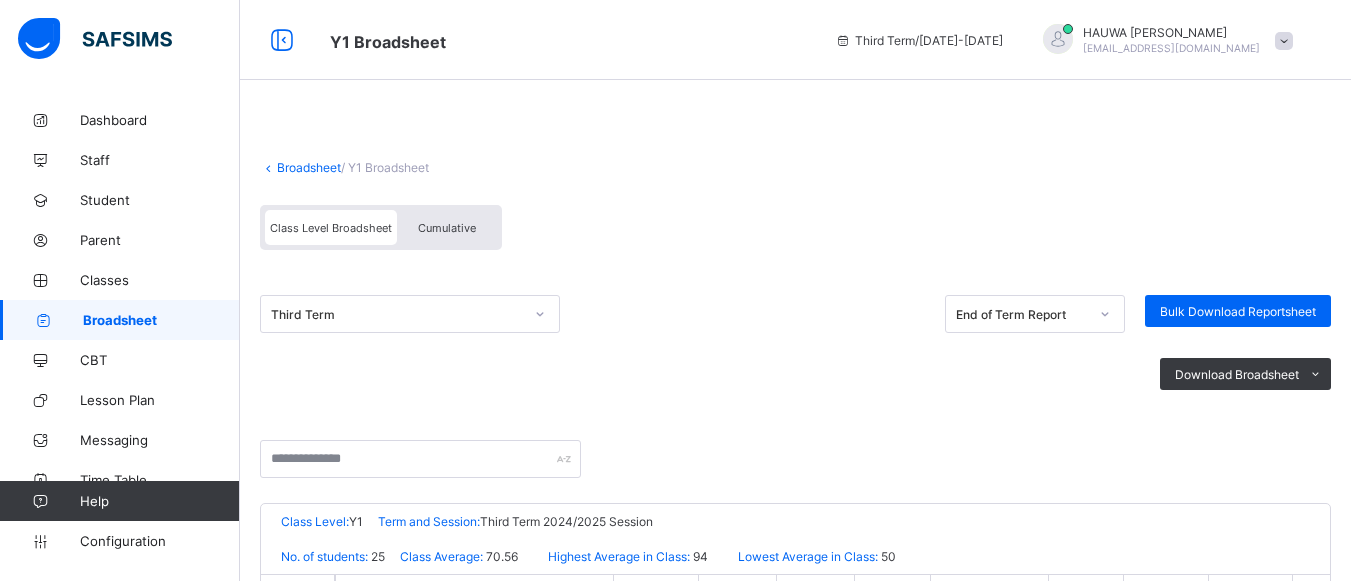 click on "Broadsheet" at bounding box center [309, 167] 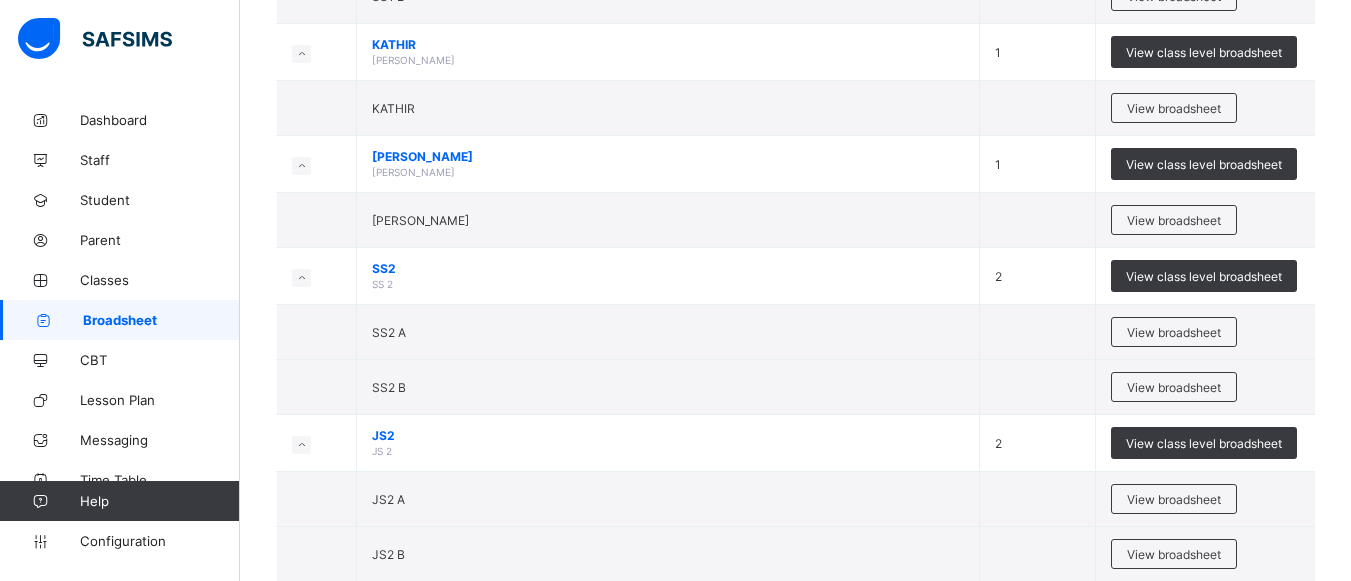 scroll, scrollTop: 640, scrollLeft: 0, axis: vertical 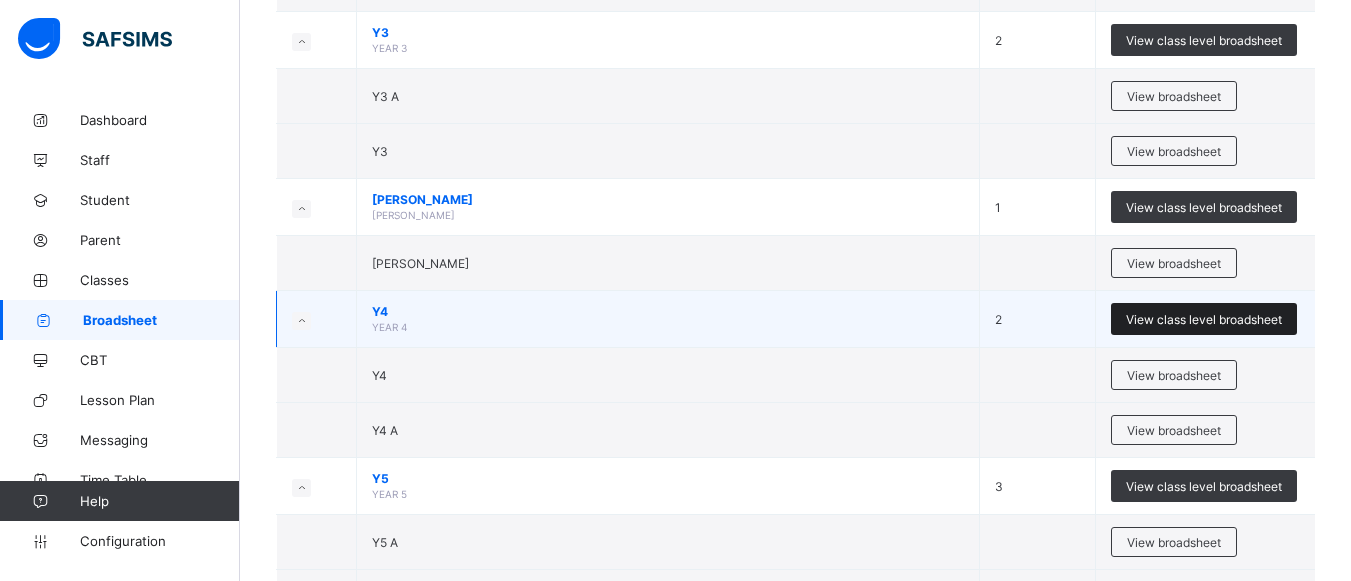 click on "View class level broadsheet" at bounding box center [1204, 319] 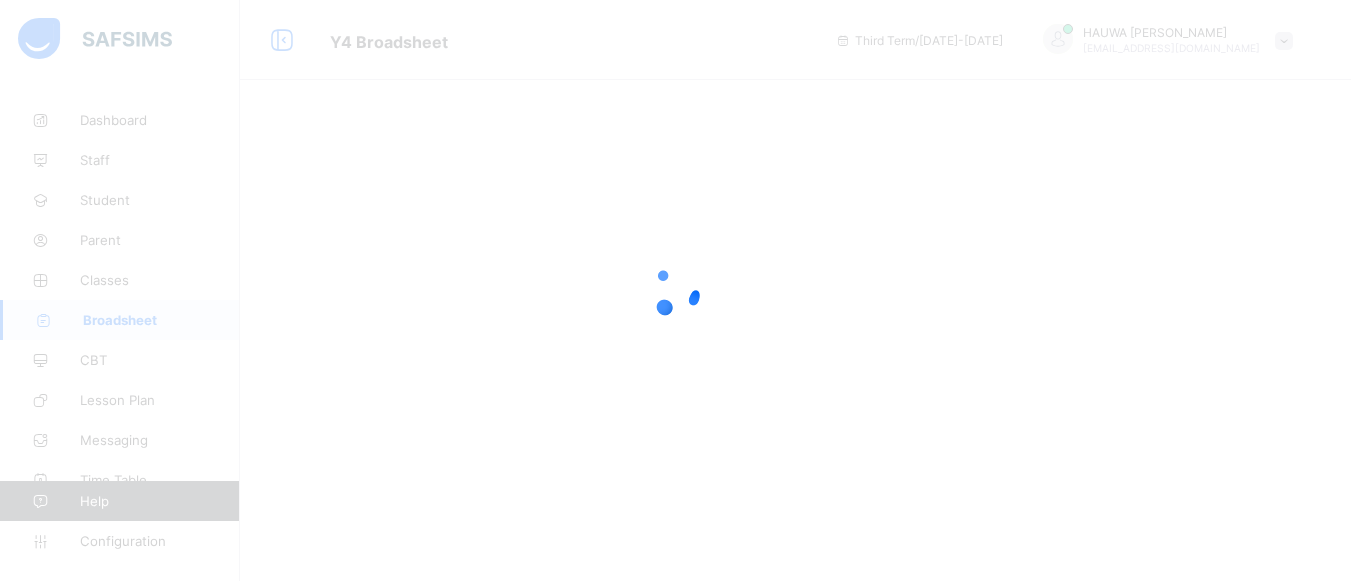 scroll, scrollTop: 0, scrollLeft: 0, axis: both 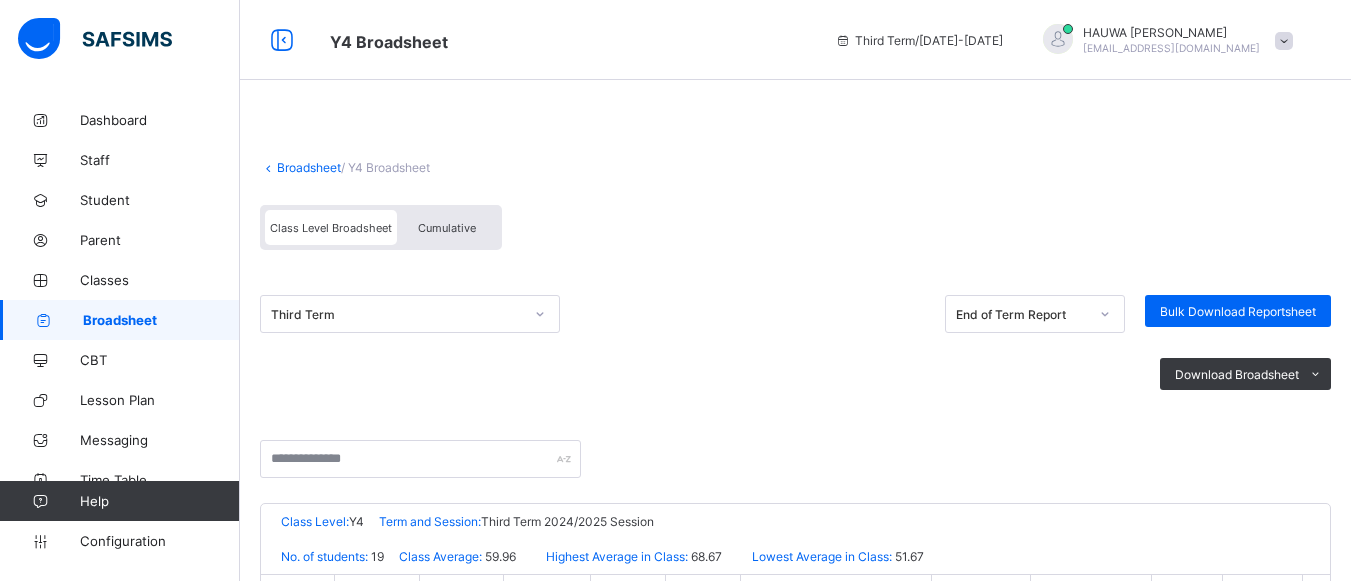 click on "Broadsheet" at bounding box center [309, 167] 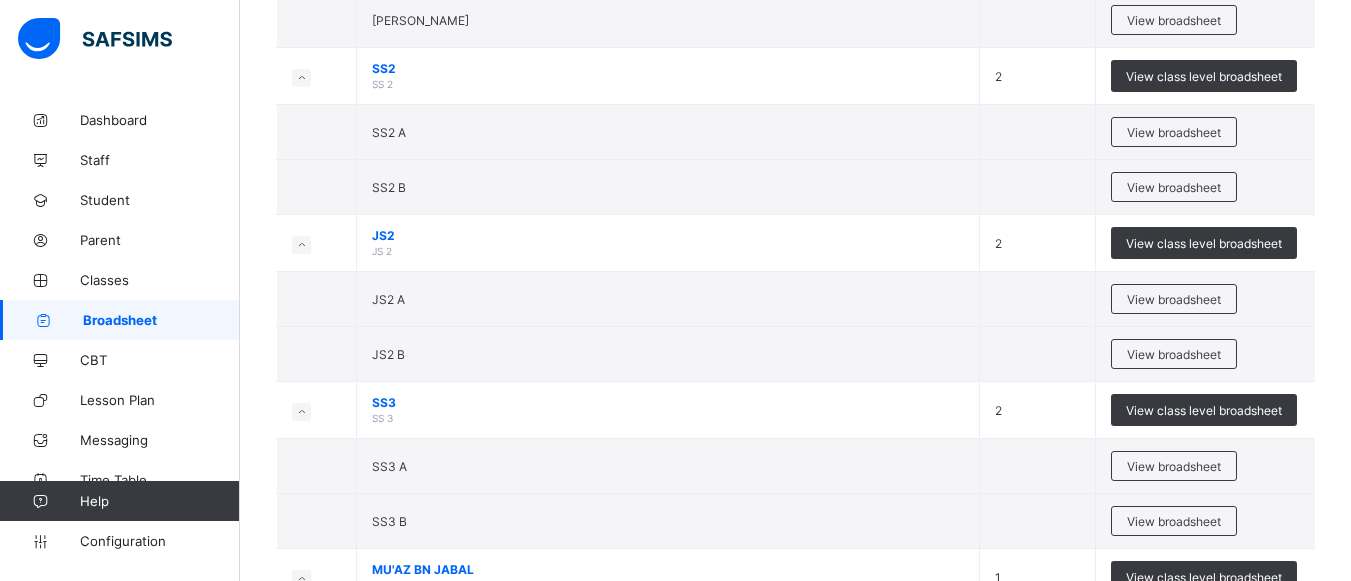 scroll, scrollTop: 840, scrollLeft: 0, axis: vertical 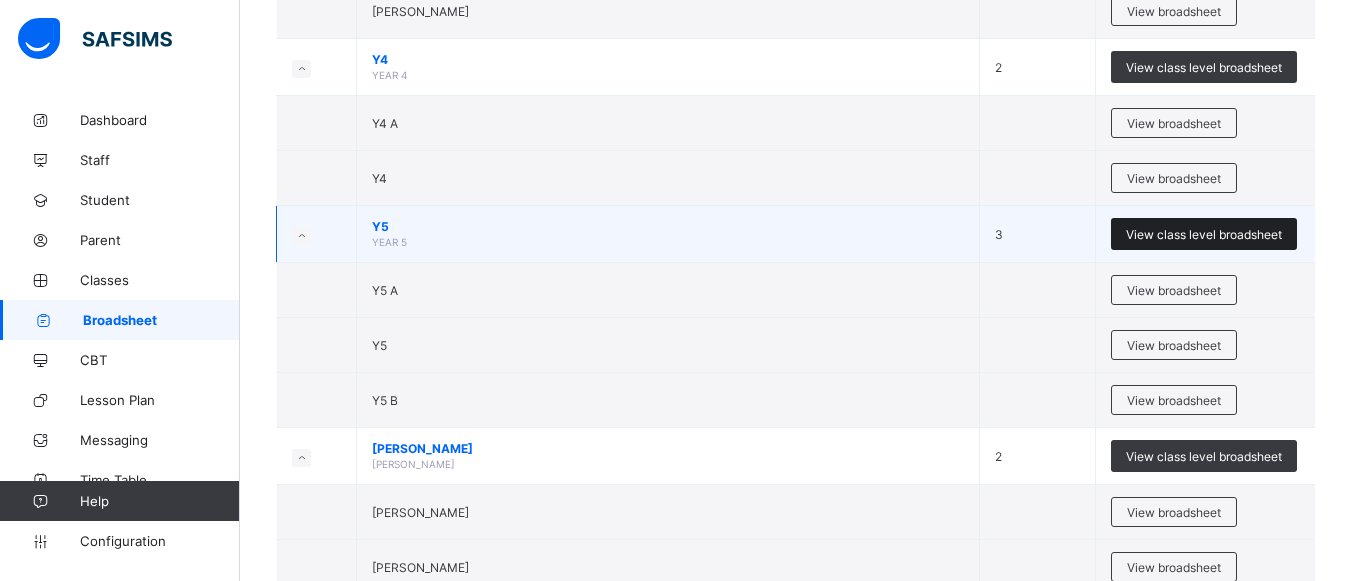 click on "View class level broadsheet" at bounding box center (1204, 234) 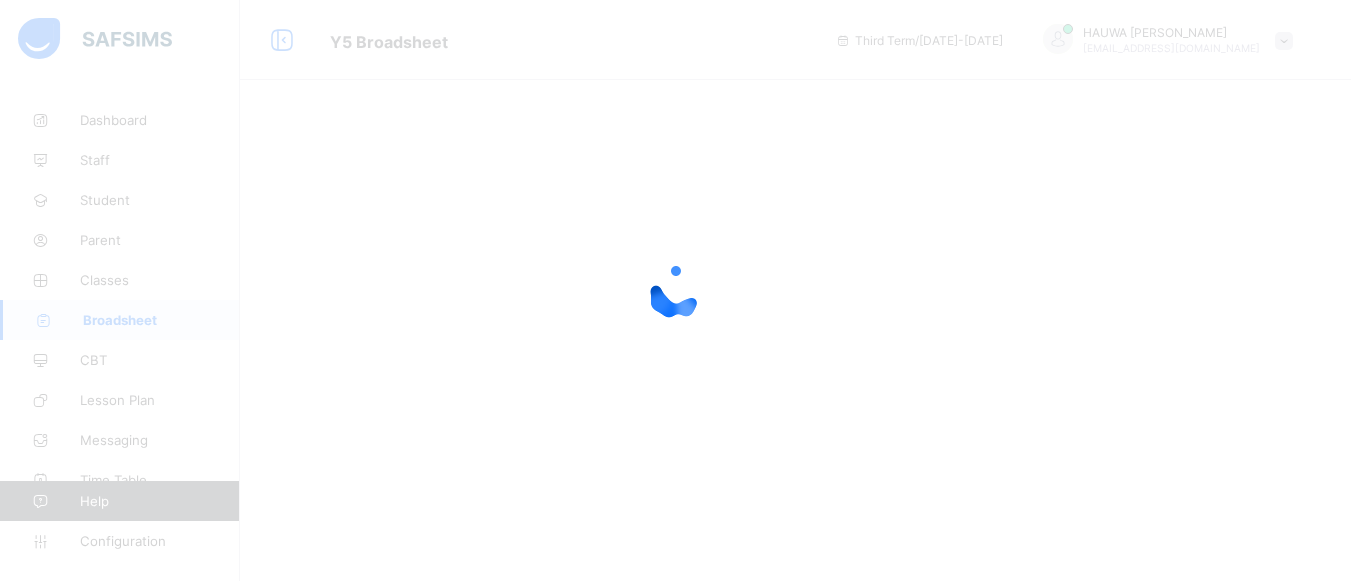 scroll, scrollTop: 0, scrollLeft: 0, axis: both 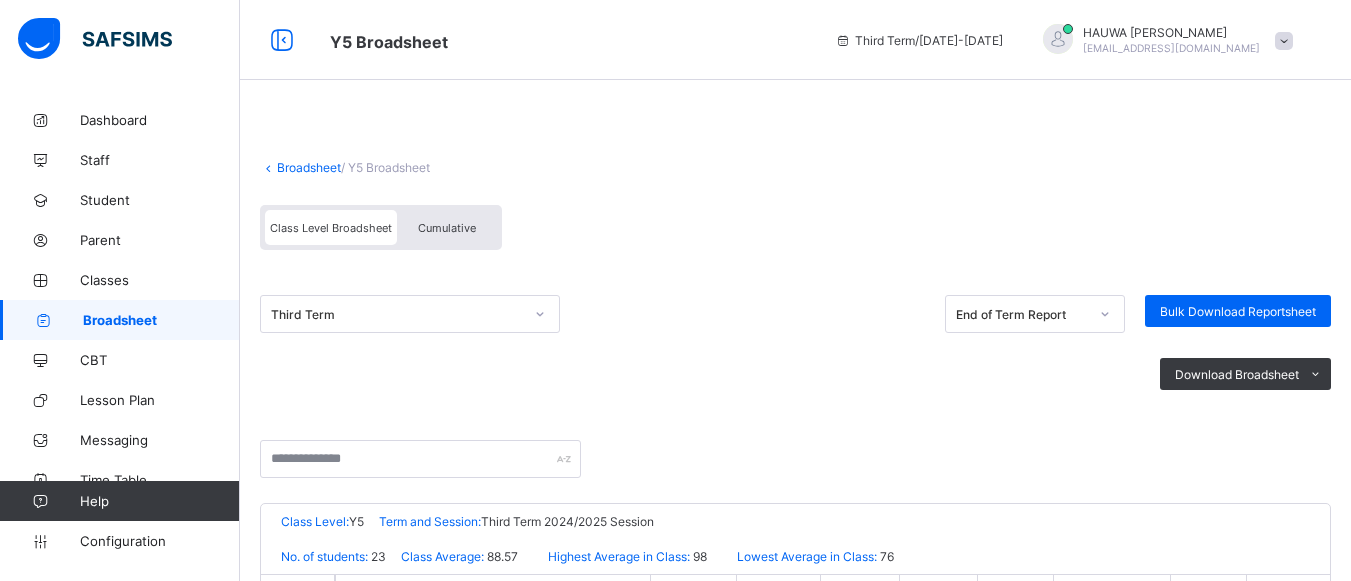 click on "Broadsheet" at bounding box center [309, 167] 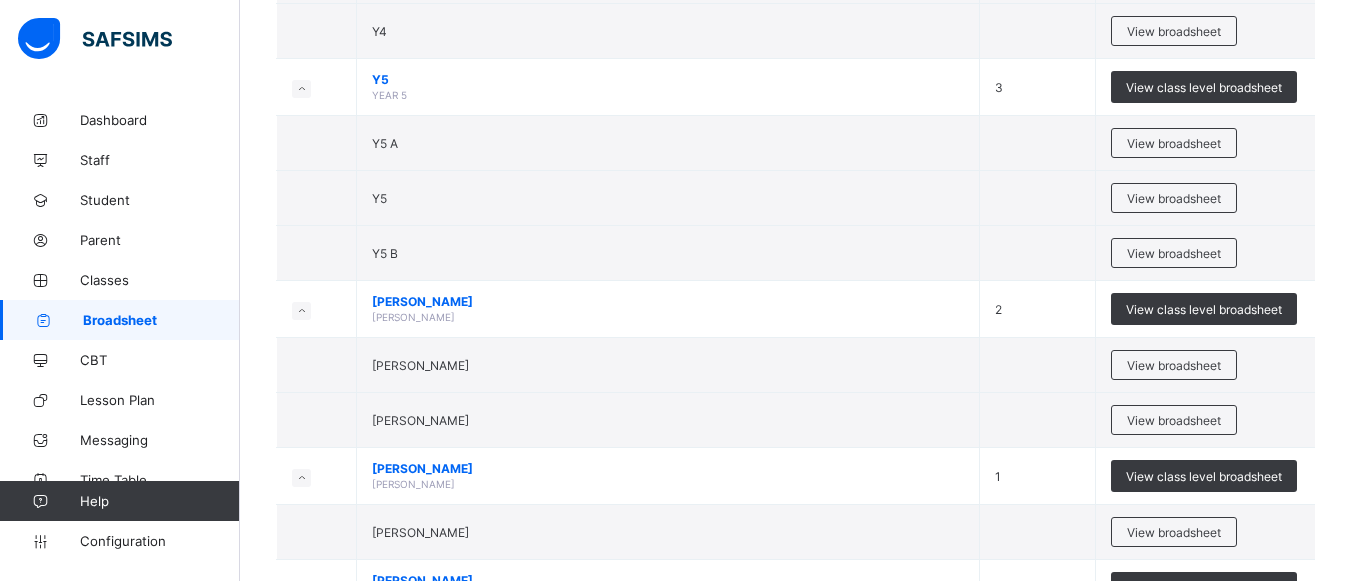scroll, scrollTop: 2987, scrollLeft: 0, axis: vertical 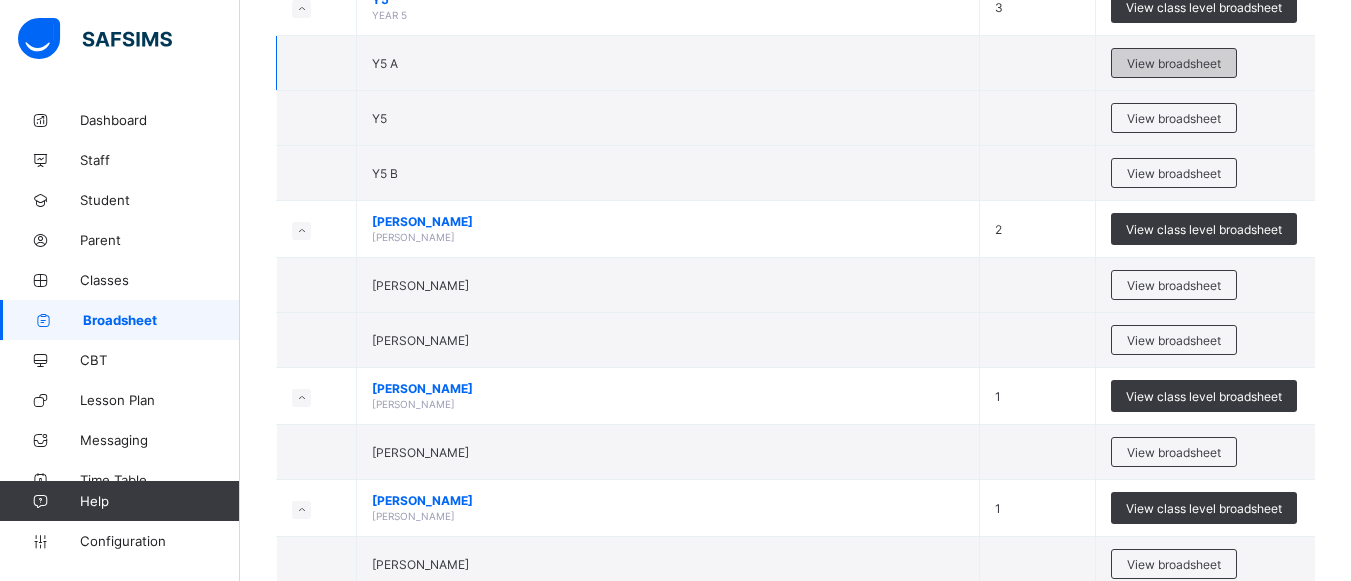 click on "View broadsheet" at bounding box center [1174, 63] 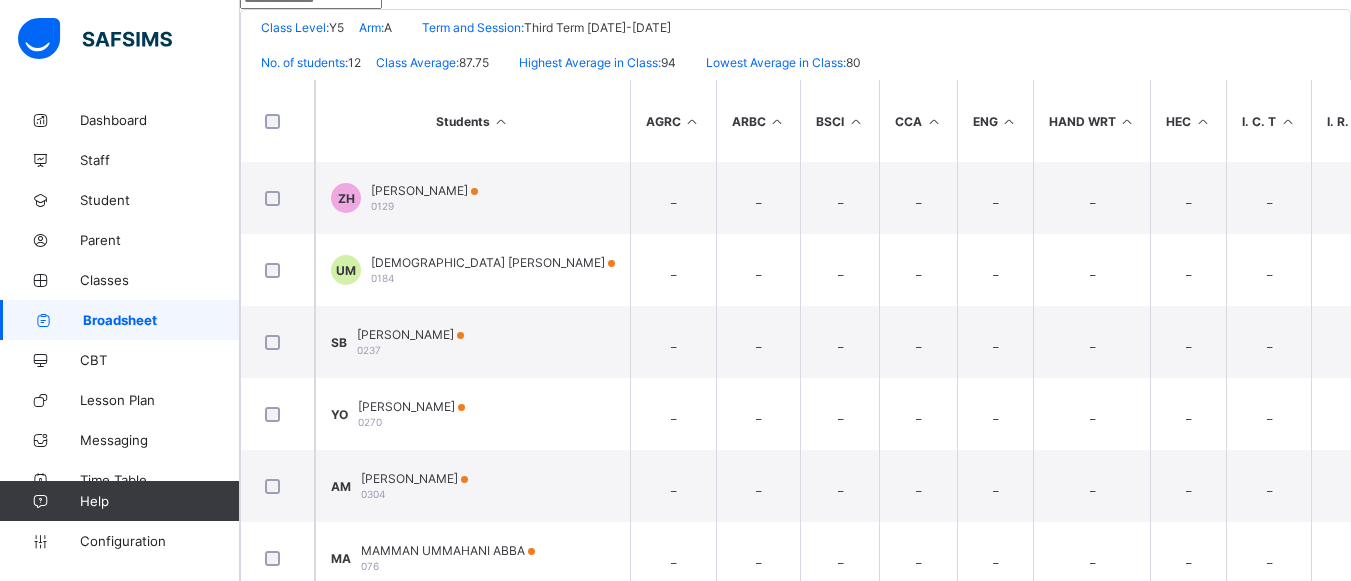 scroll, scrollTop: 500, scrollLeft: 0, axis: vertical 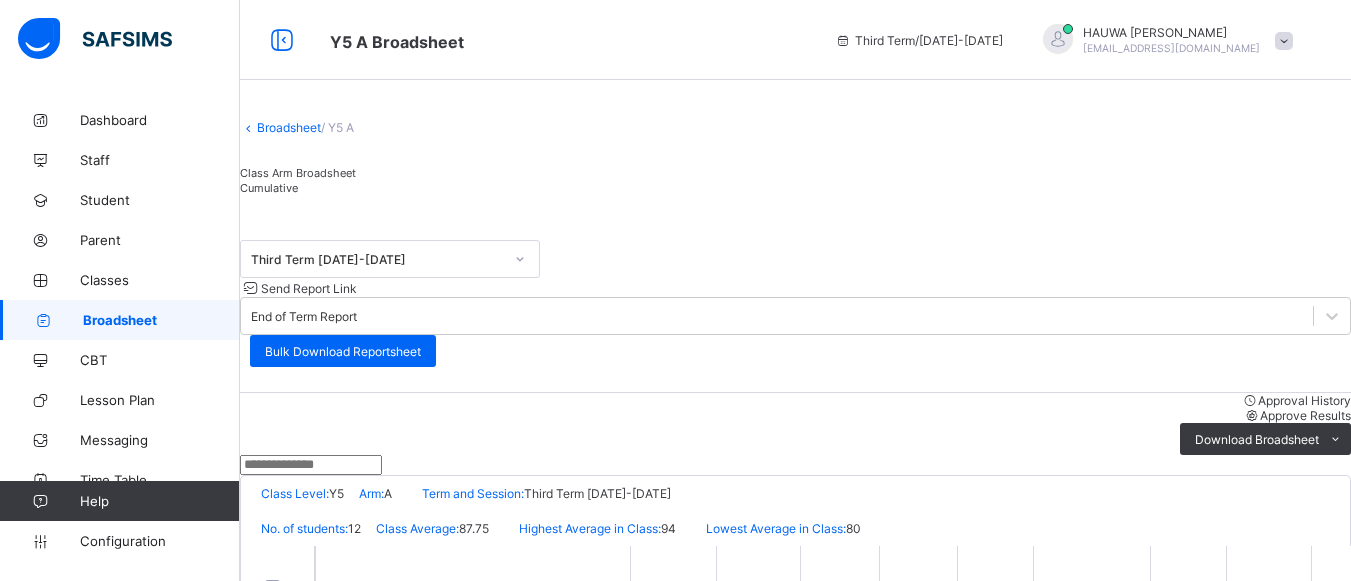click on "Broadsheet" at bounding box center [289, 127] 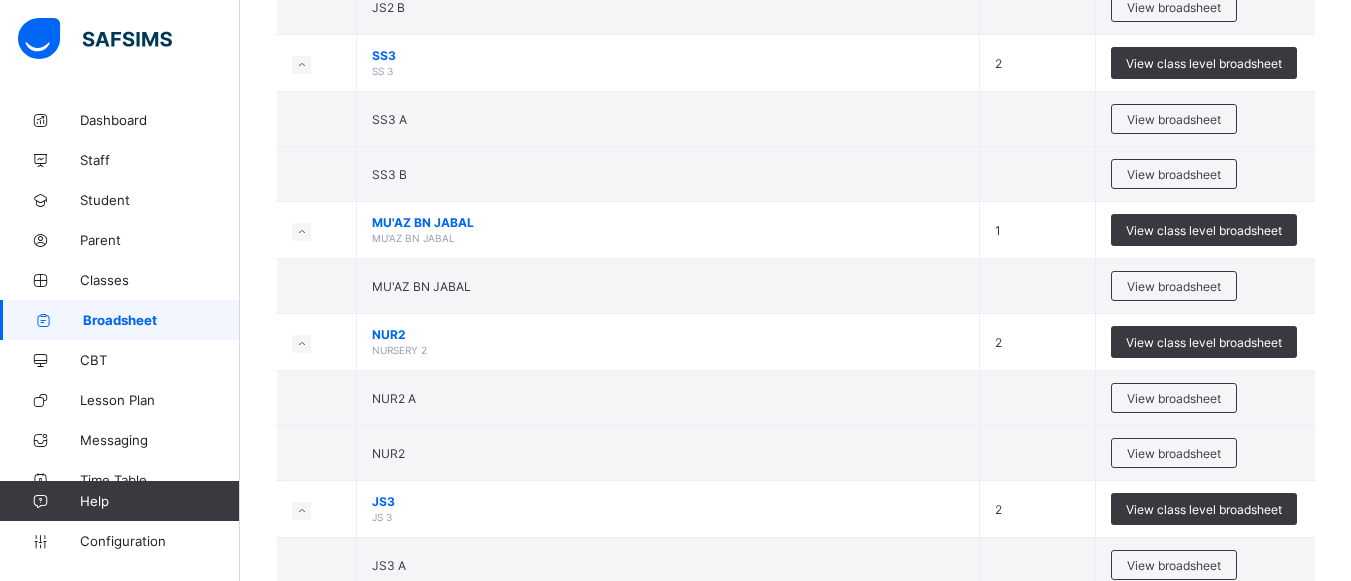 scroll, scrollTop: 1214, scrollLeft: 0, axis: vertical 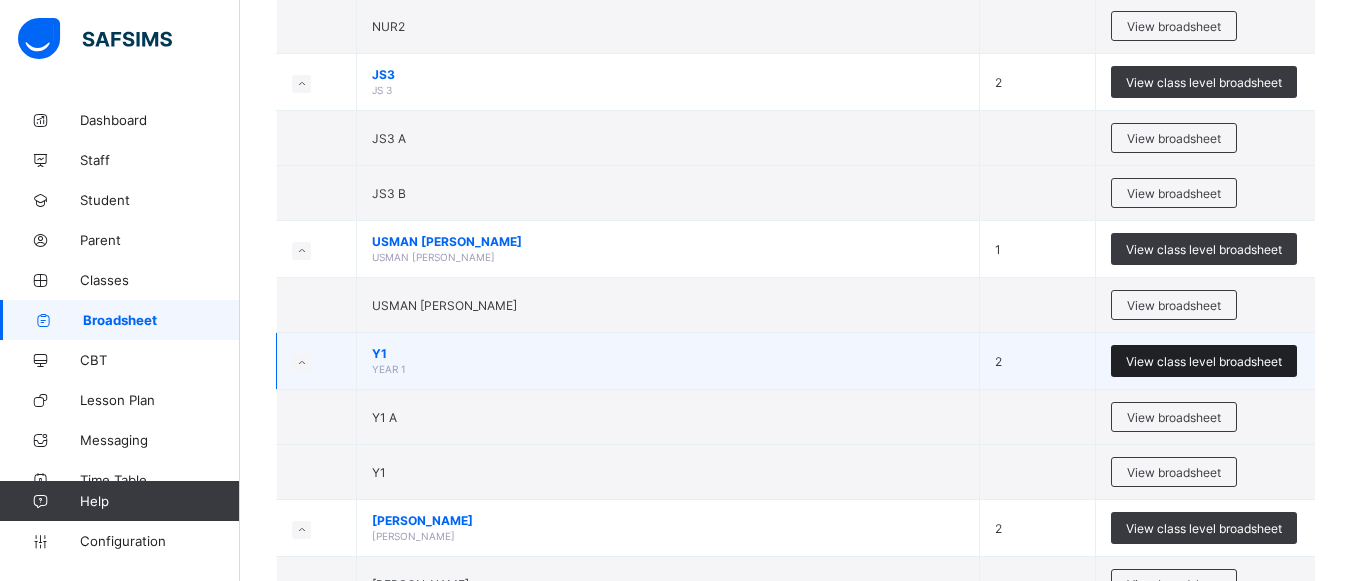 click on "View class level broadsheet" at bounding box center (1204, 361) 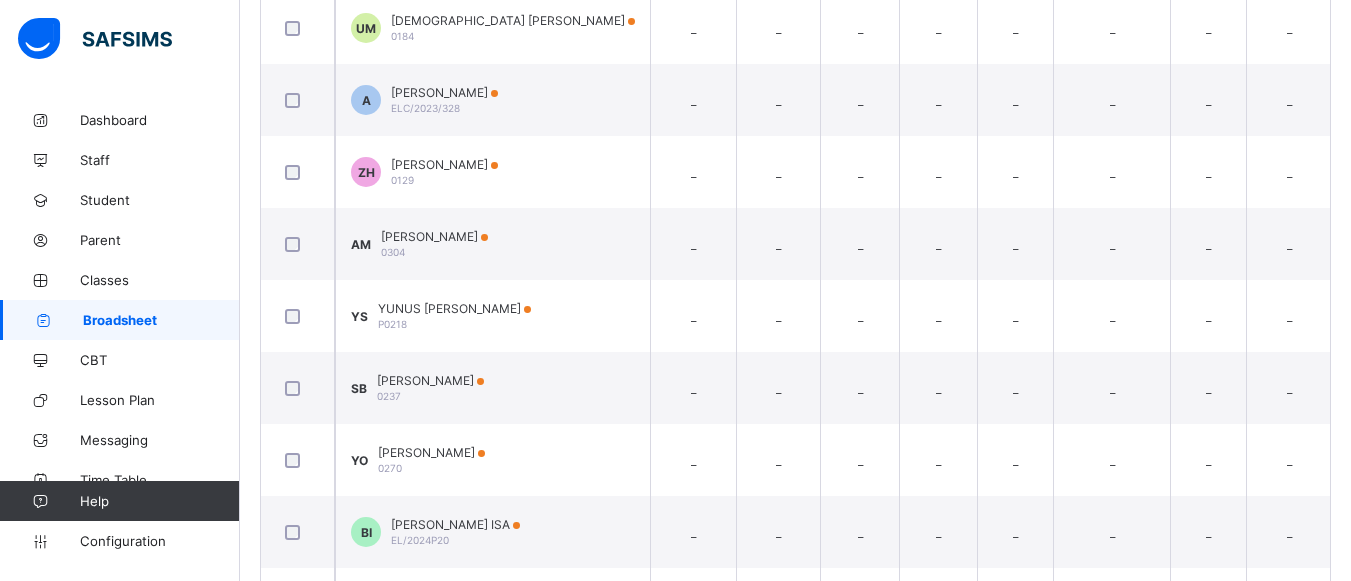 scroll, scrollTop: 1614, scrollLeft: 0, axis: vertical 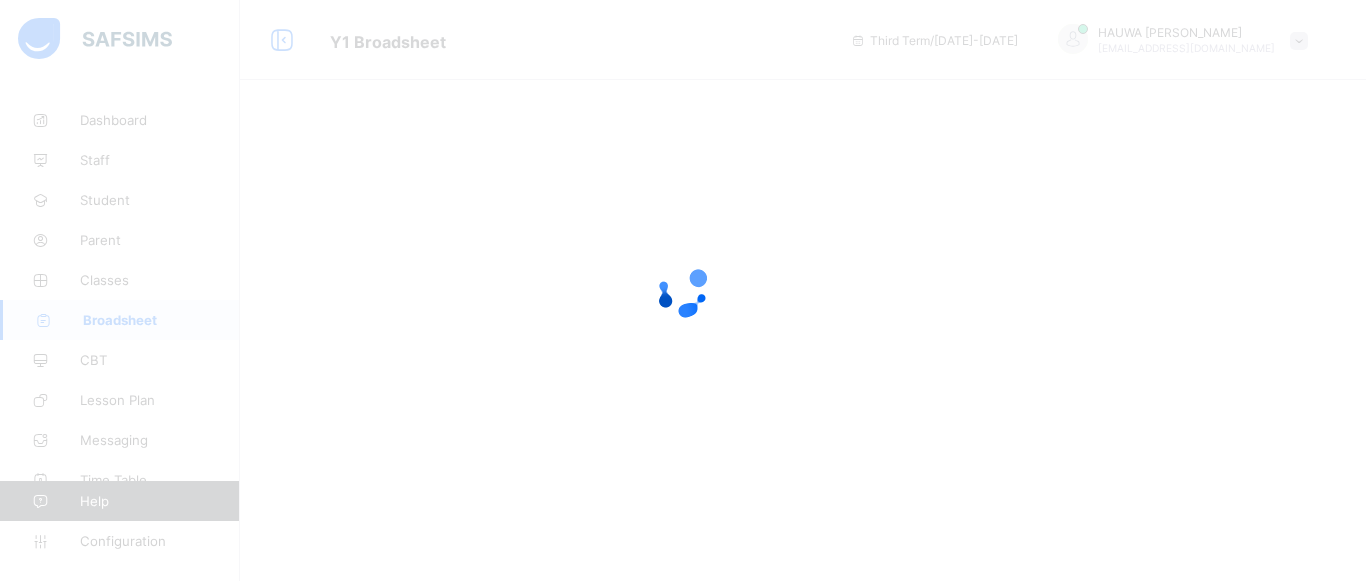 click at bounding box center [683, 290] 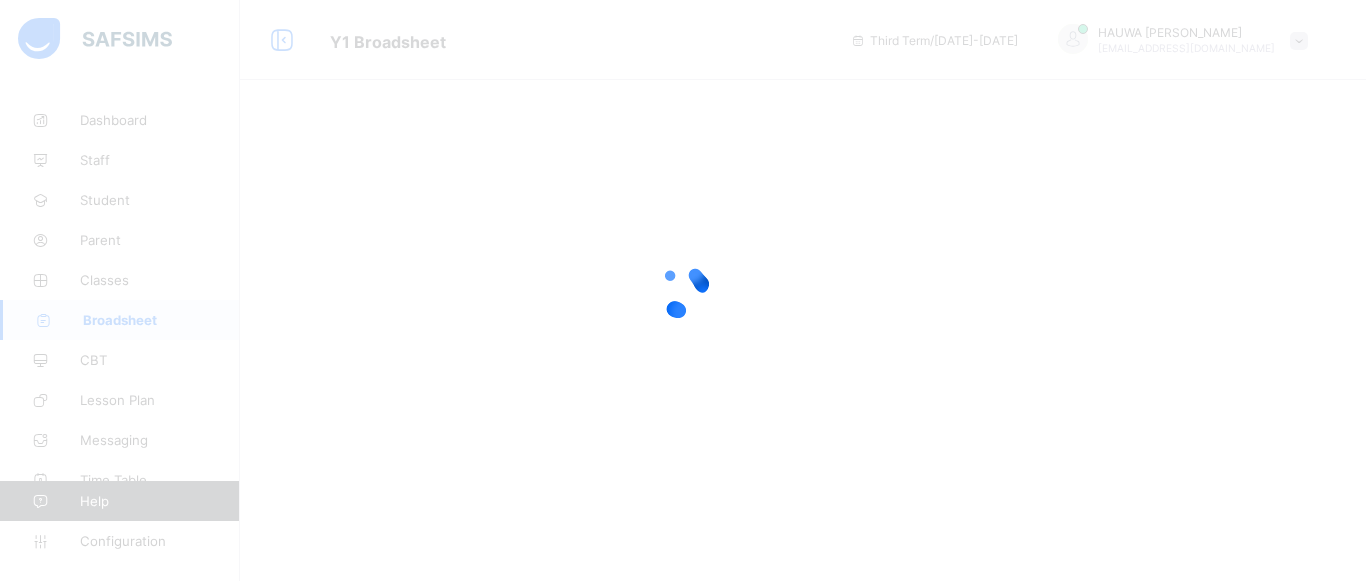 click at bounding box center (683, 290) 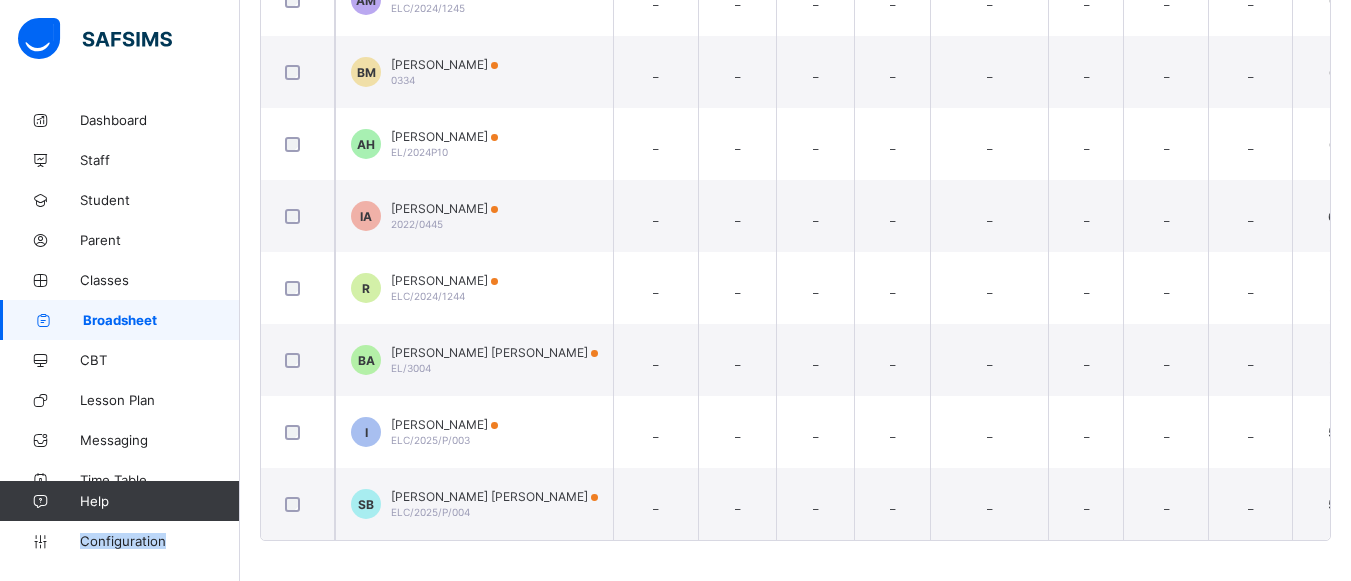 scroll, scrollTop: 1925, scrollLeft: 0, axis: vertical 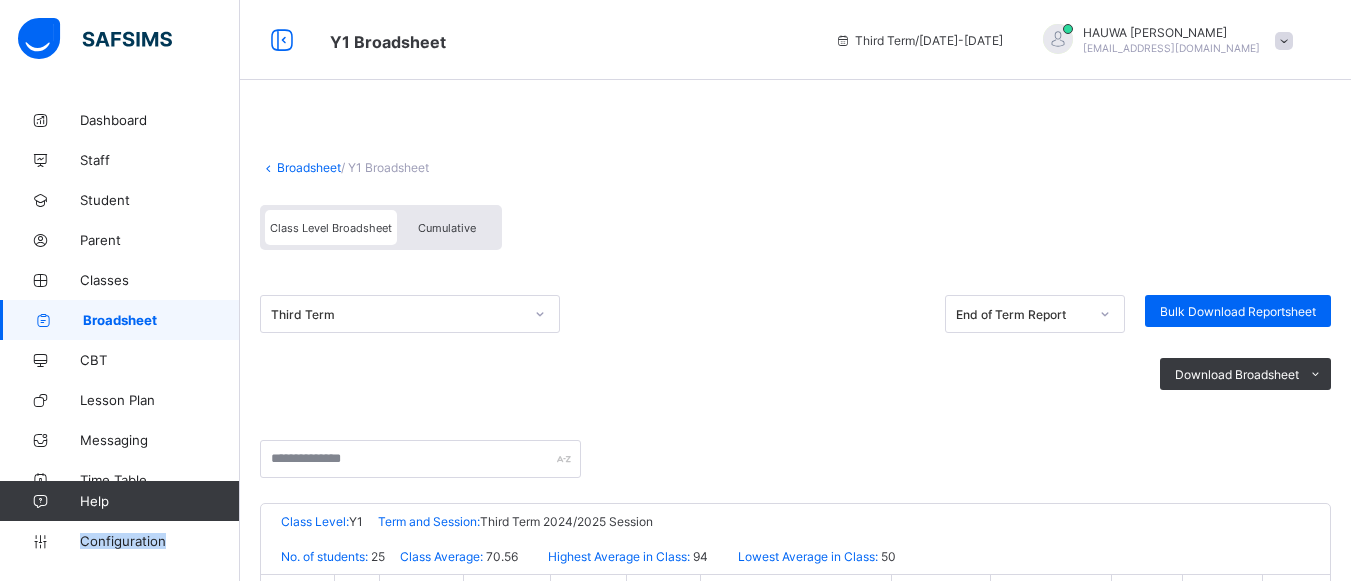 click on "Broadsheet" at bounding box center [309, 167] 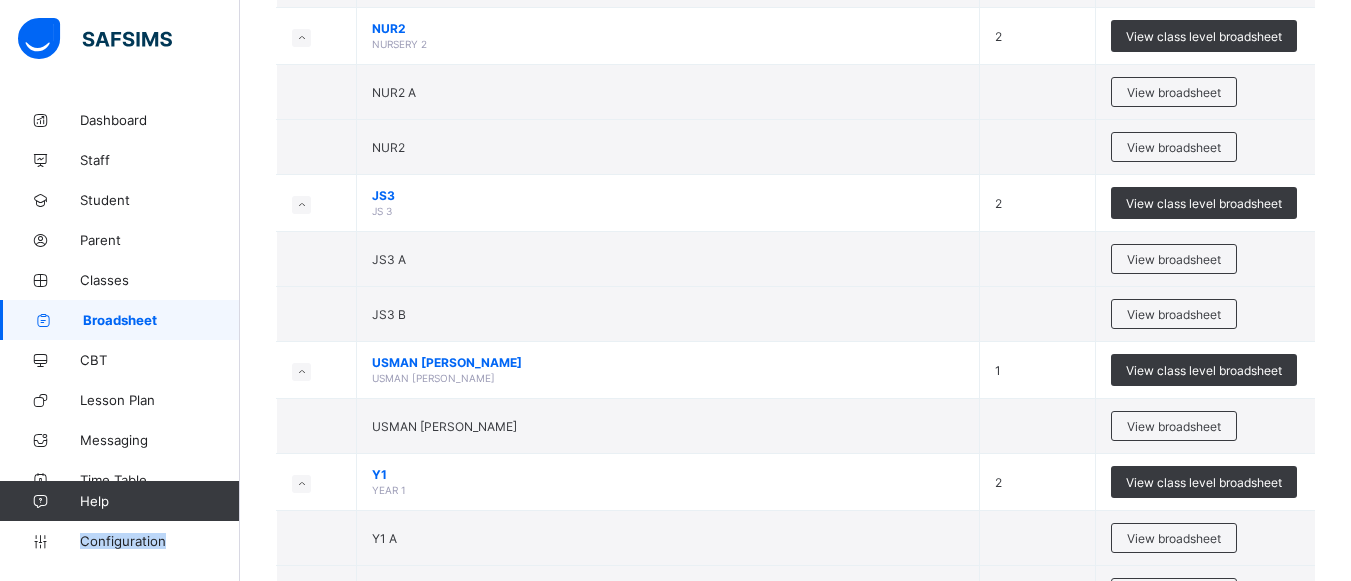 scroll, scrollTop: 1466, scrollLeft: 0, axis: vertical 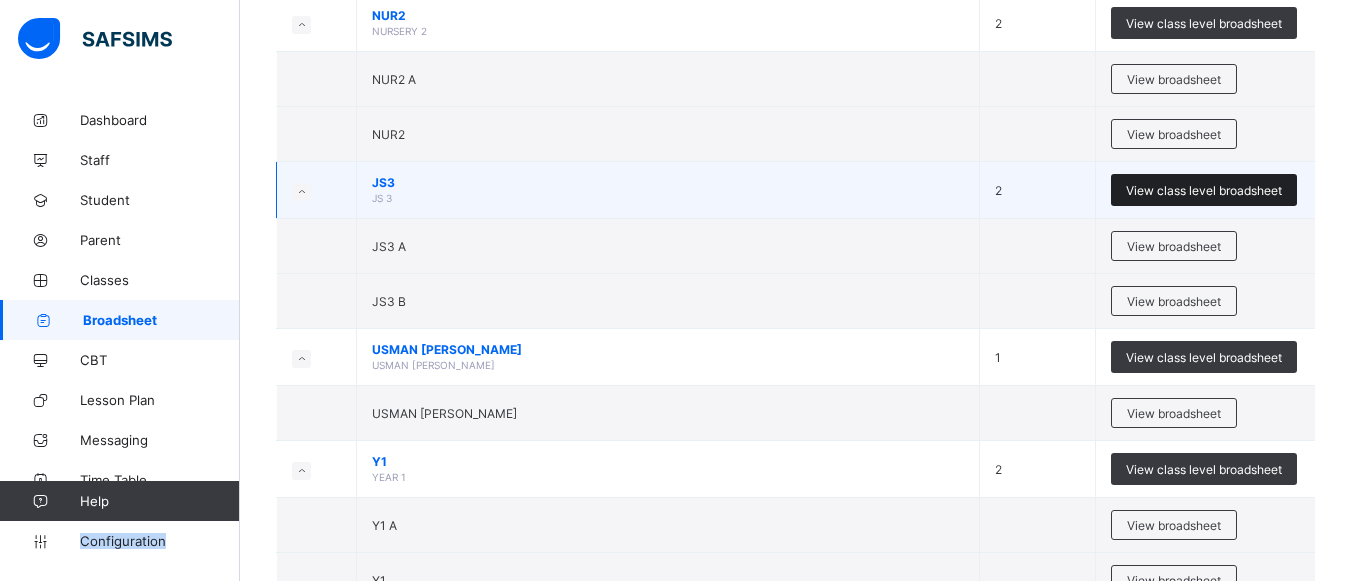 click on "View class level broadsheet" at bounding box center (1204, 190) 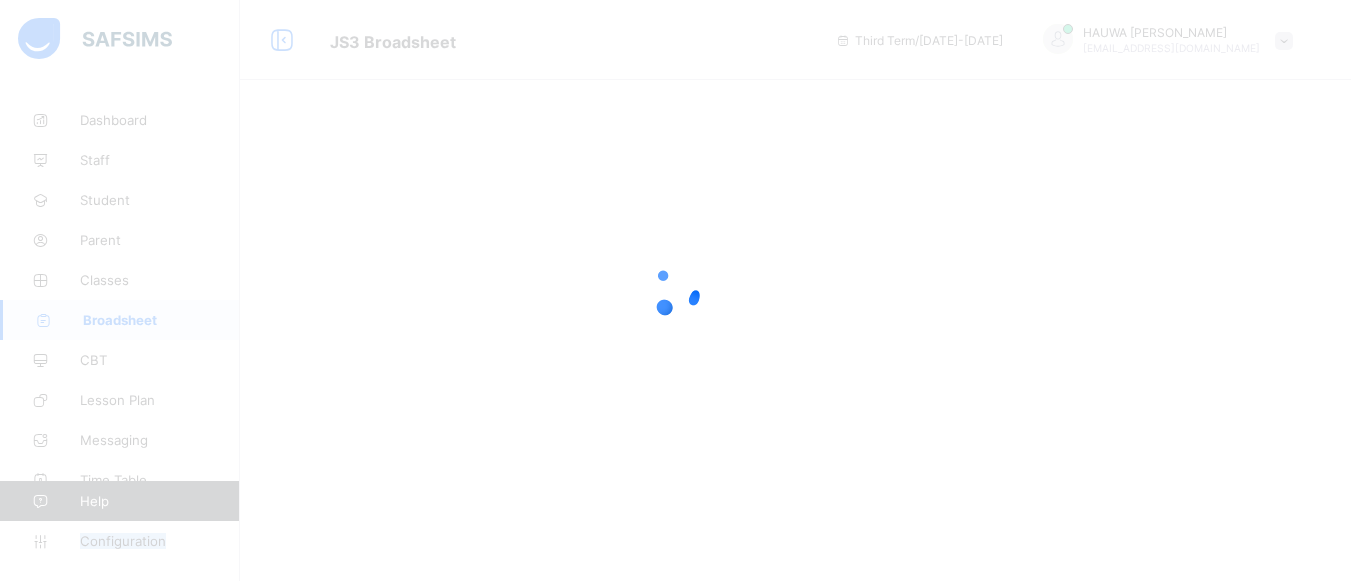 scroll, scrollTop: 0, scrollLeft: 0, axis: both 